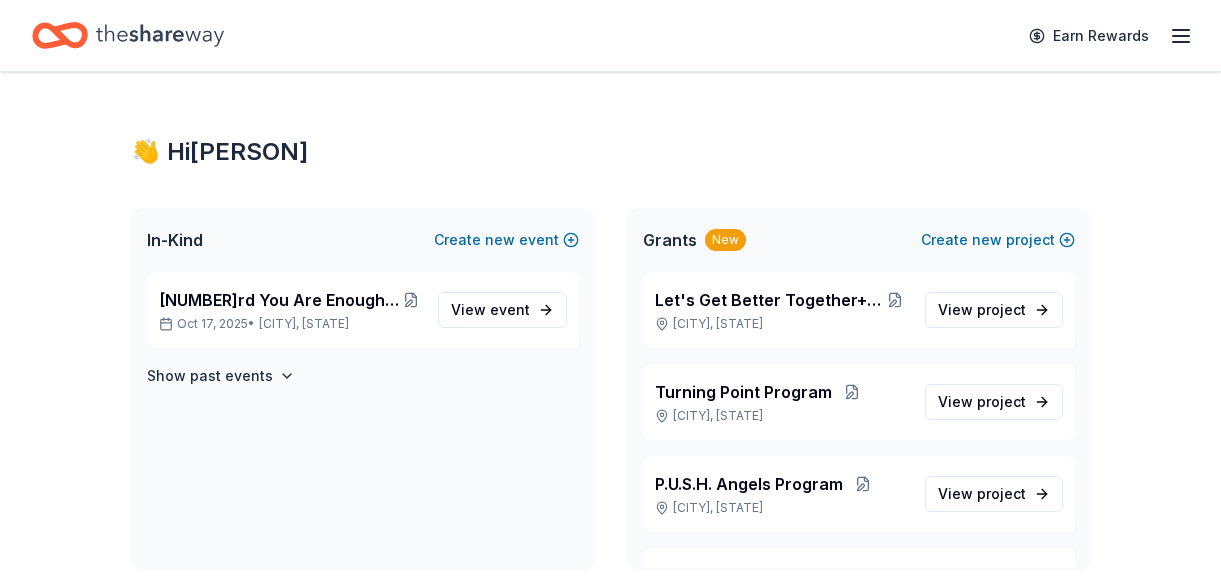 scroll, scrollTop: 0, scrollLeft: 0, axis: both 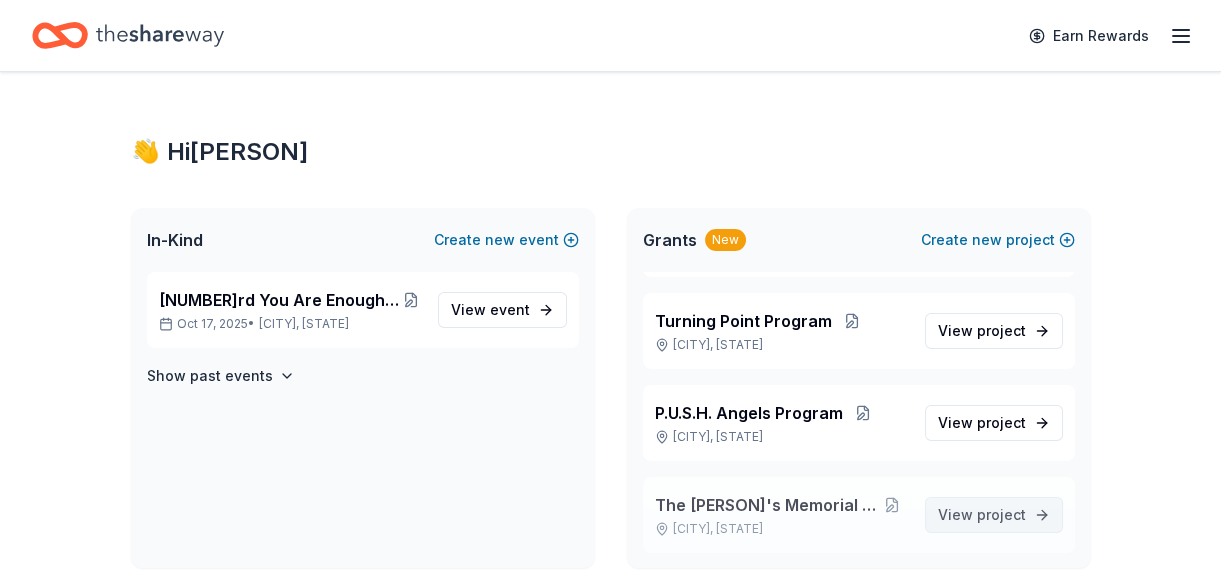 click on "project" at bounding box center (1001, 514) 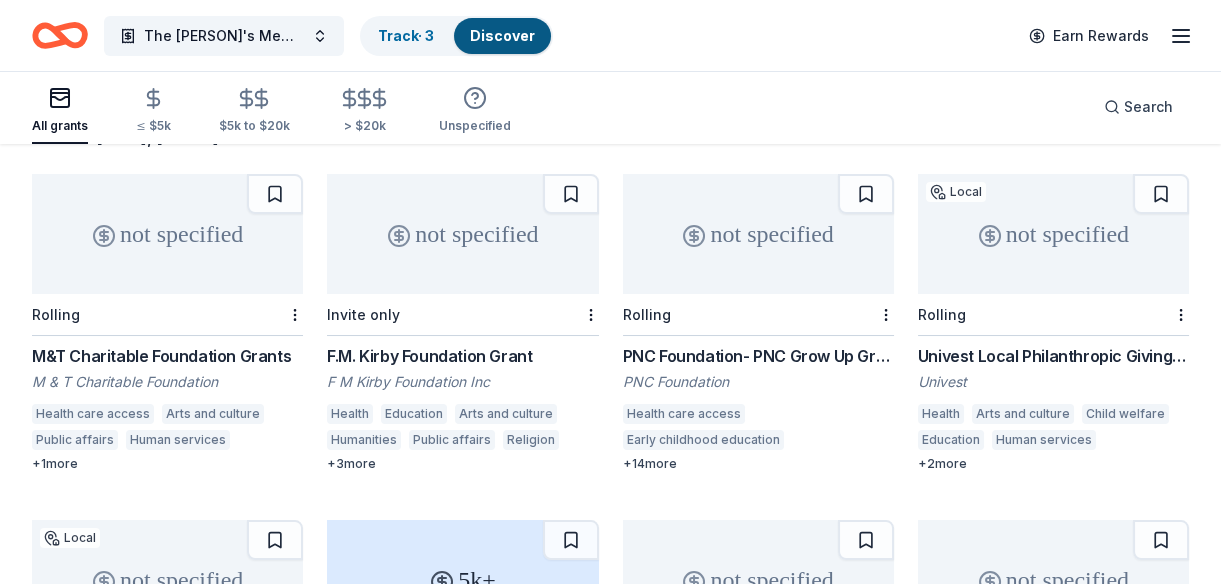 scroll, scrollTop: 0, scrollLeft: 0, axis: both 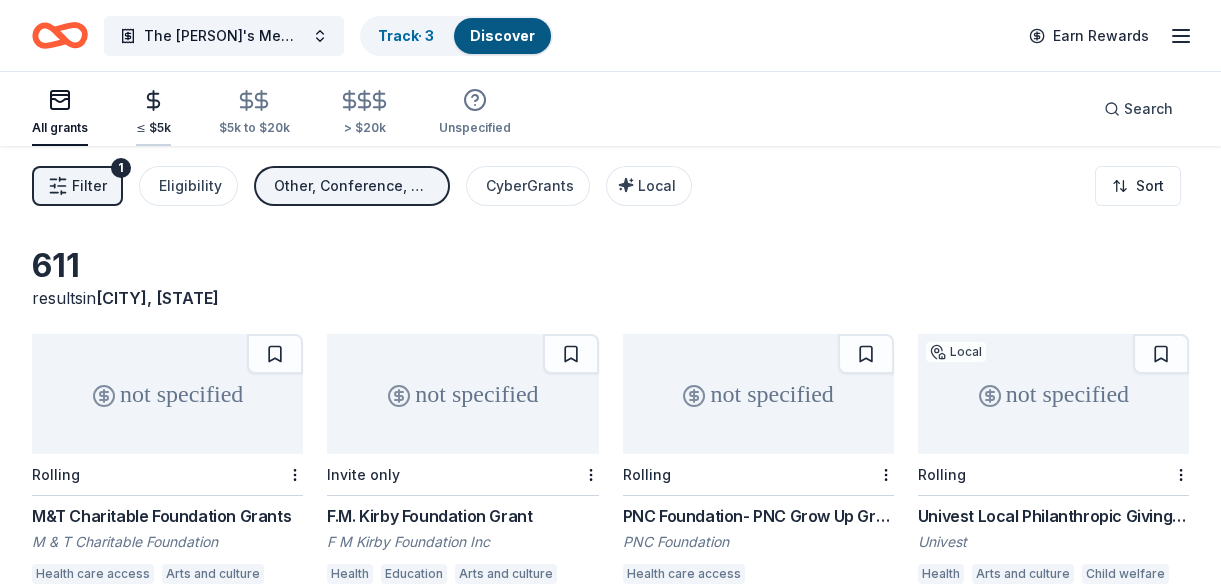 click 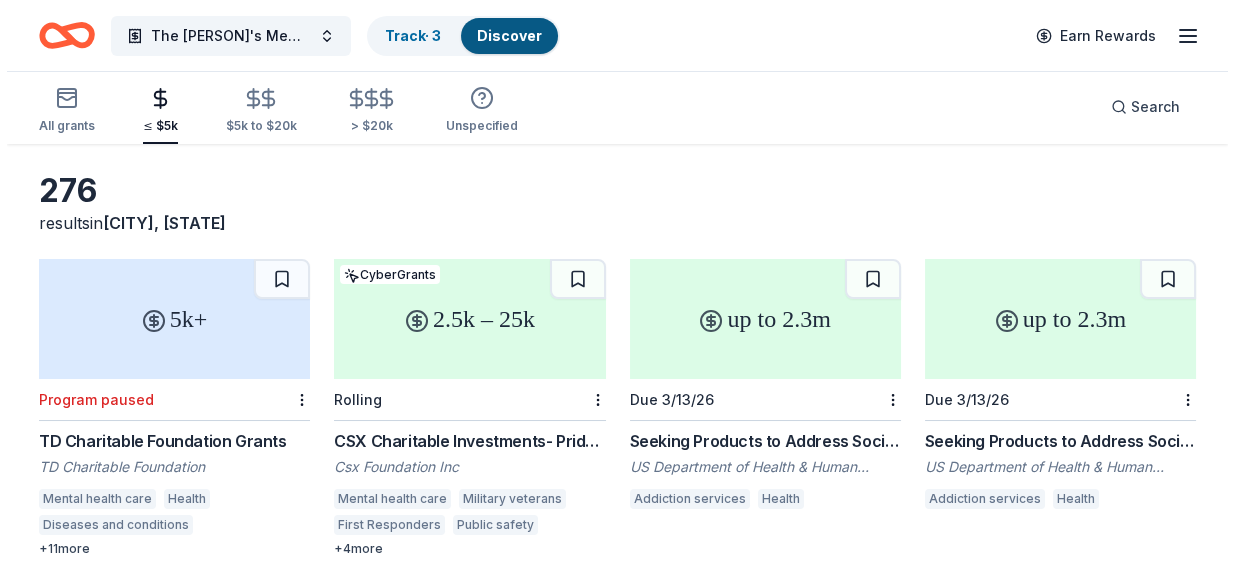 scroll, scrollTop: 0, scrollLeft: 0, axis: both 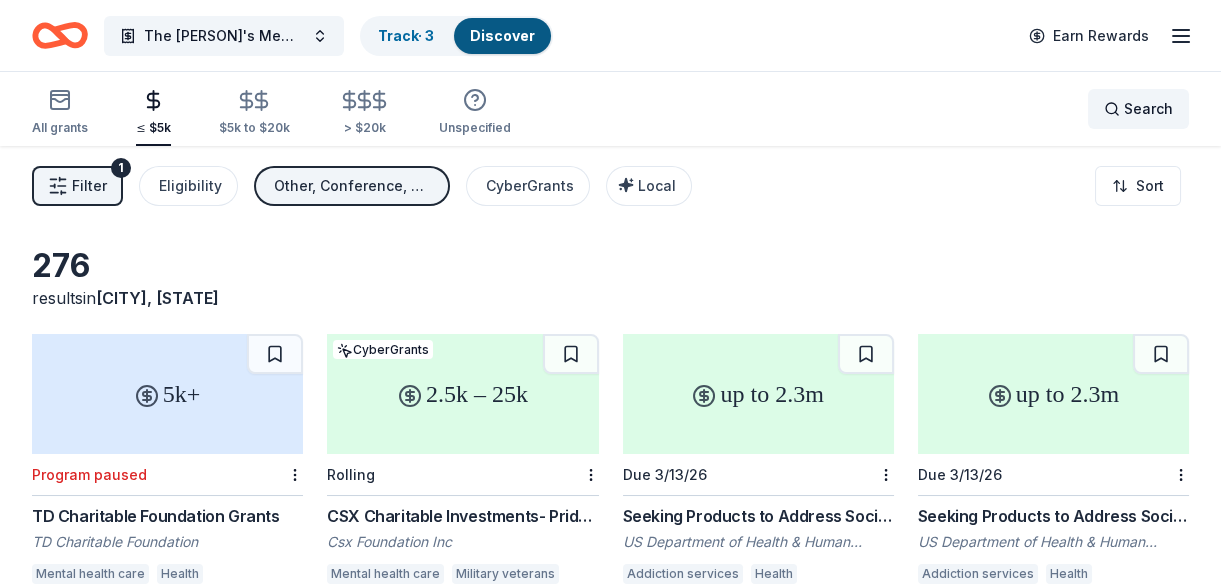click on "Search" at bounding box center (1138, 109) 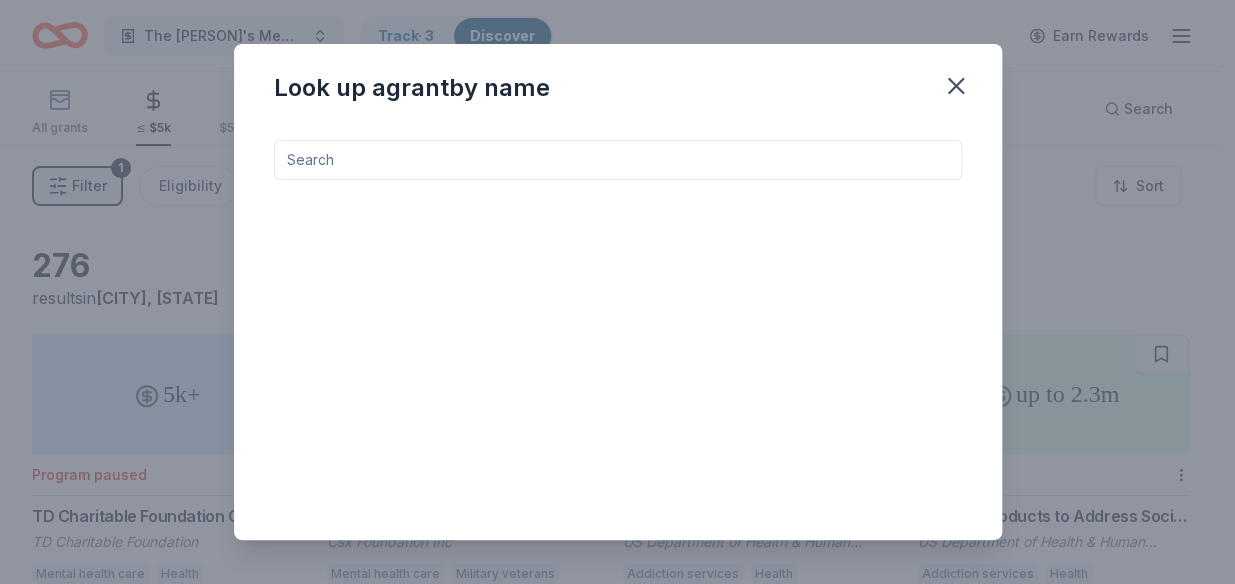 click at bounding box center [618, 160] 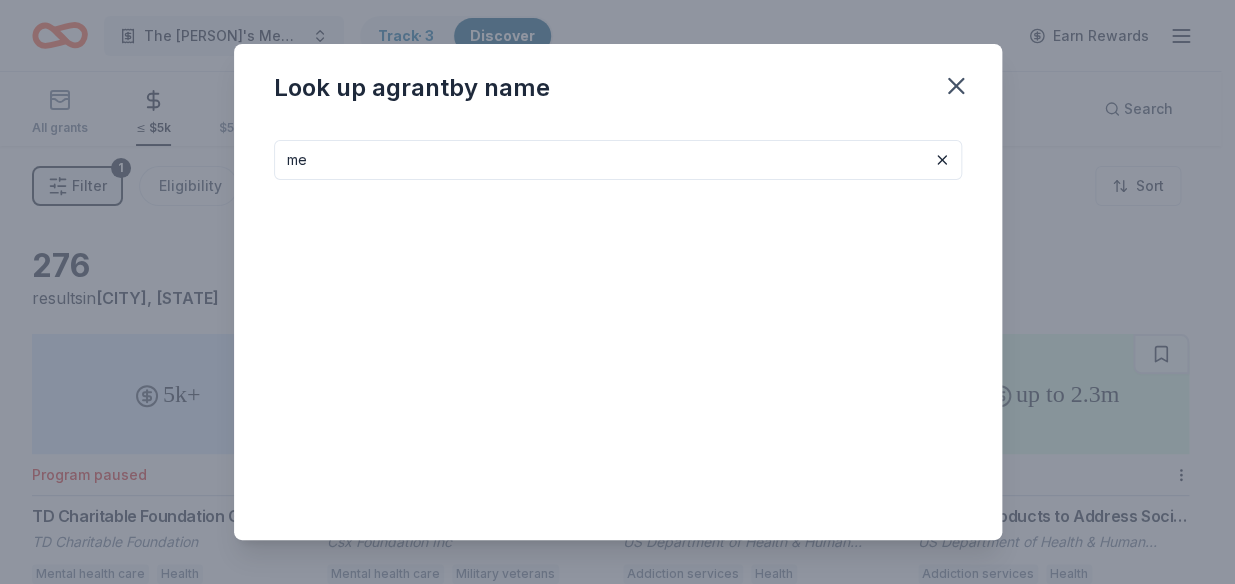 click on "me" at bounding box center (618, 160) 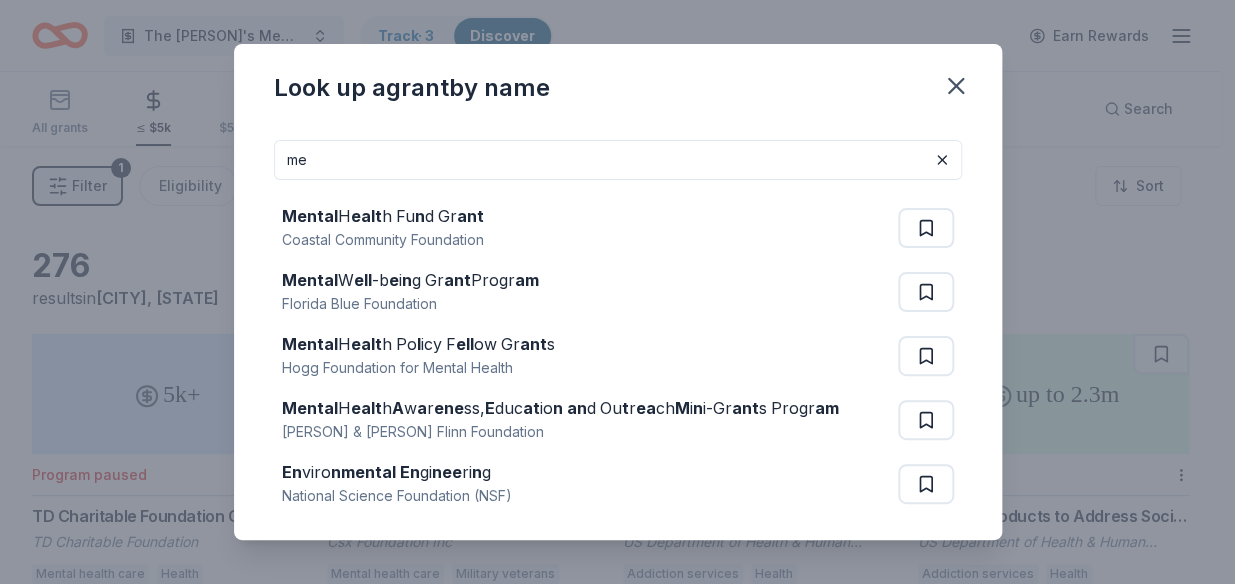 type on "m" 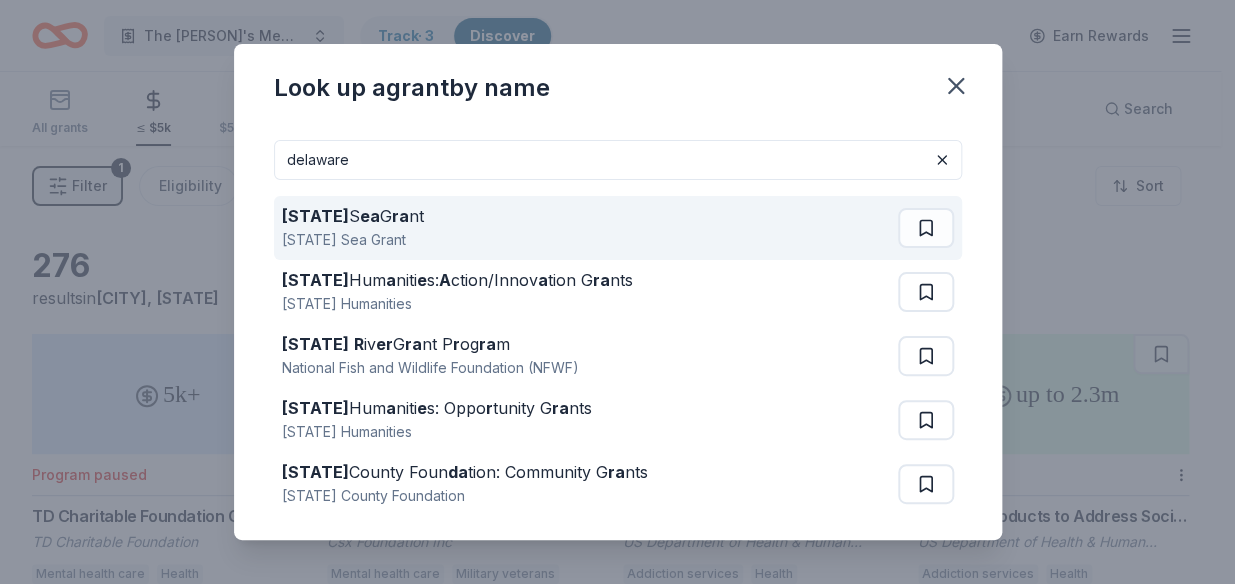 scroll, scrollTop: 80, scrollLeft: 0, axis: vertical 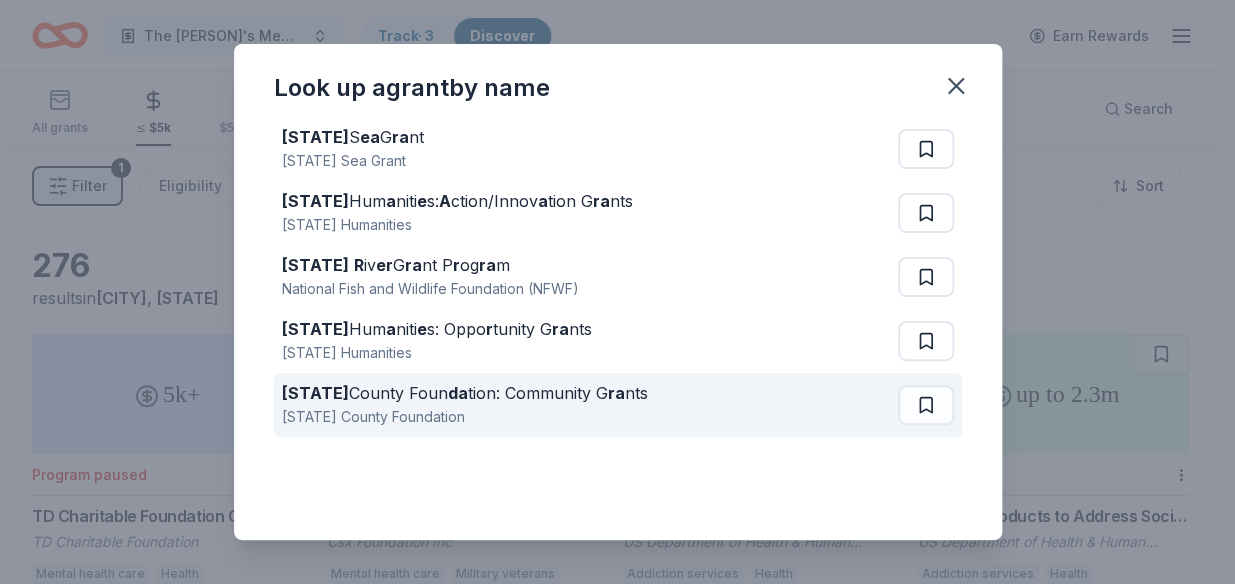 click on "Delaware  County Foun da tion: Community G ra nts" at bounding box center (465, 393) 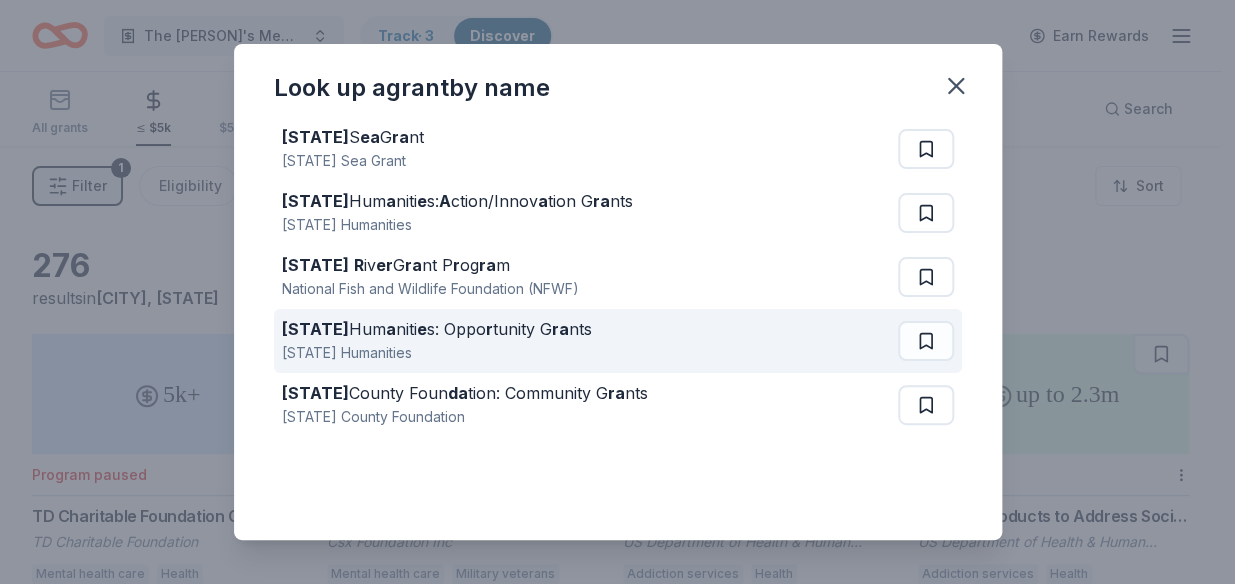 click on "Delaware  Hum a niti e s: Oppo r tunity G ra nts Delaware Humanities" at bounding box center [590, 341] 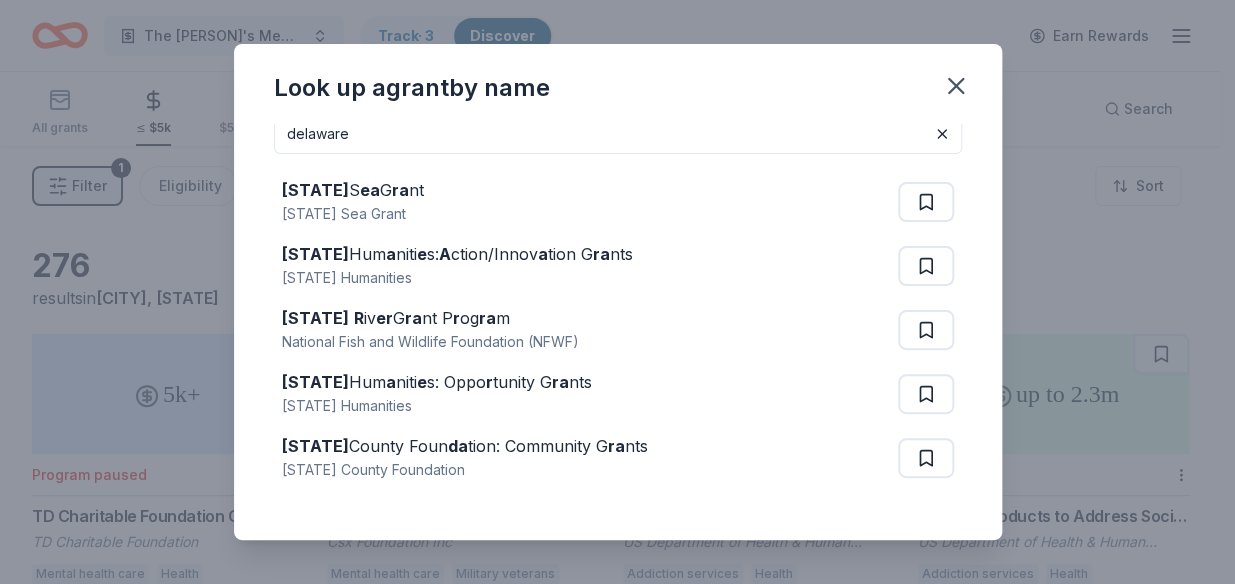 scroll, scrollTop: 0, scrollLeft: 0, axis: both 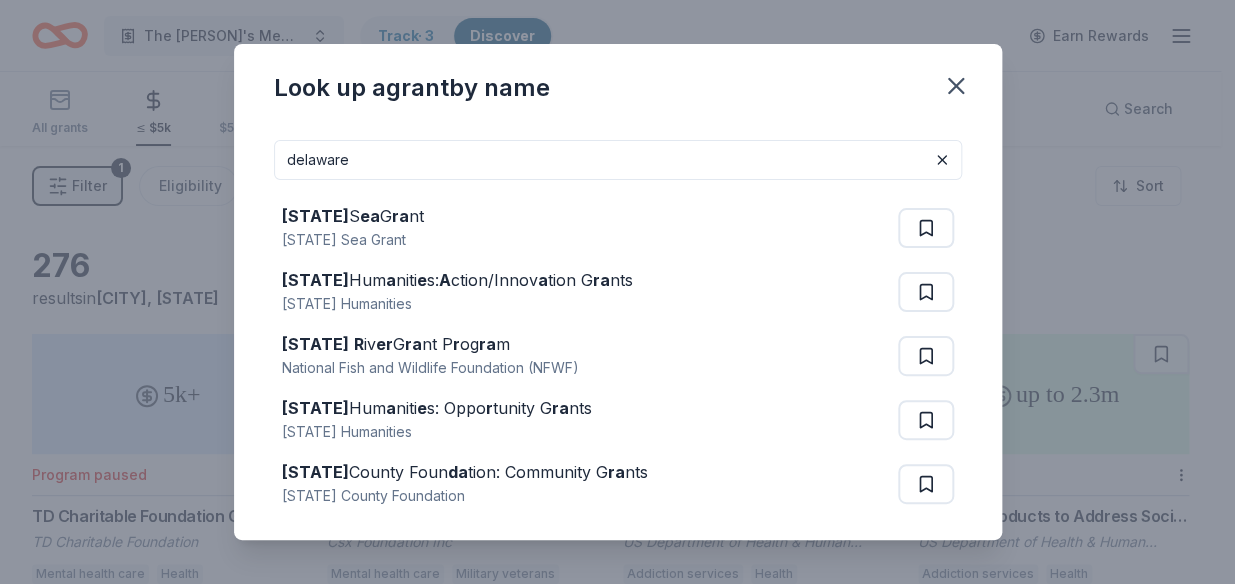 click on "delaware" at bounding box center (618, 160) 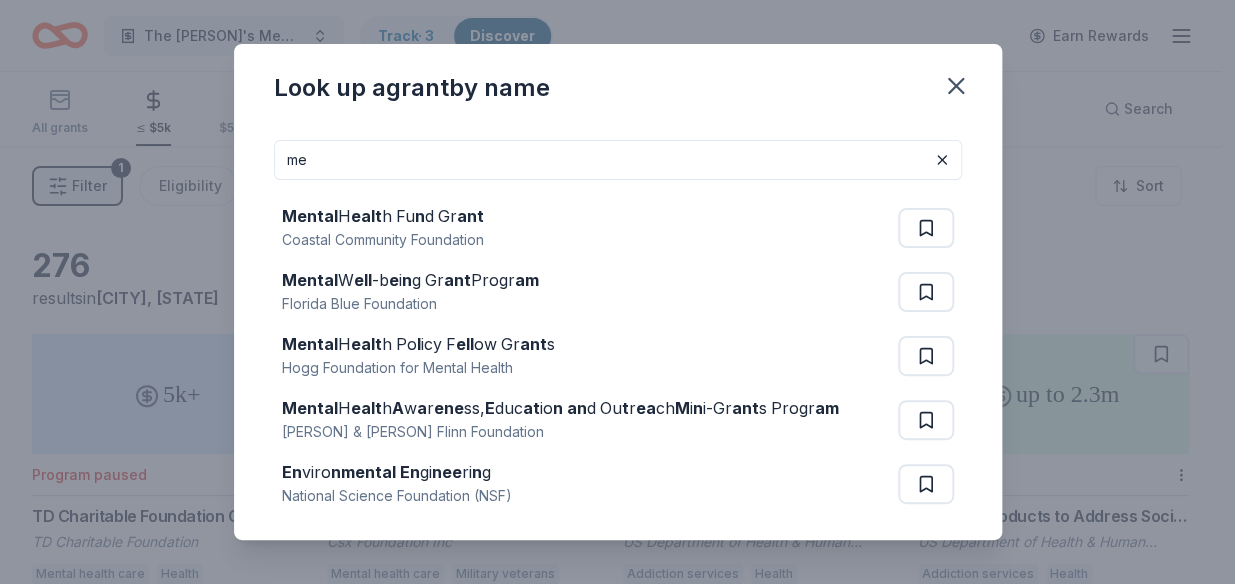 type on "m" 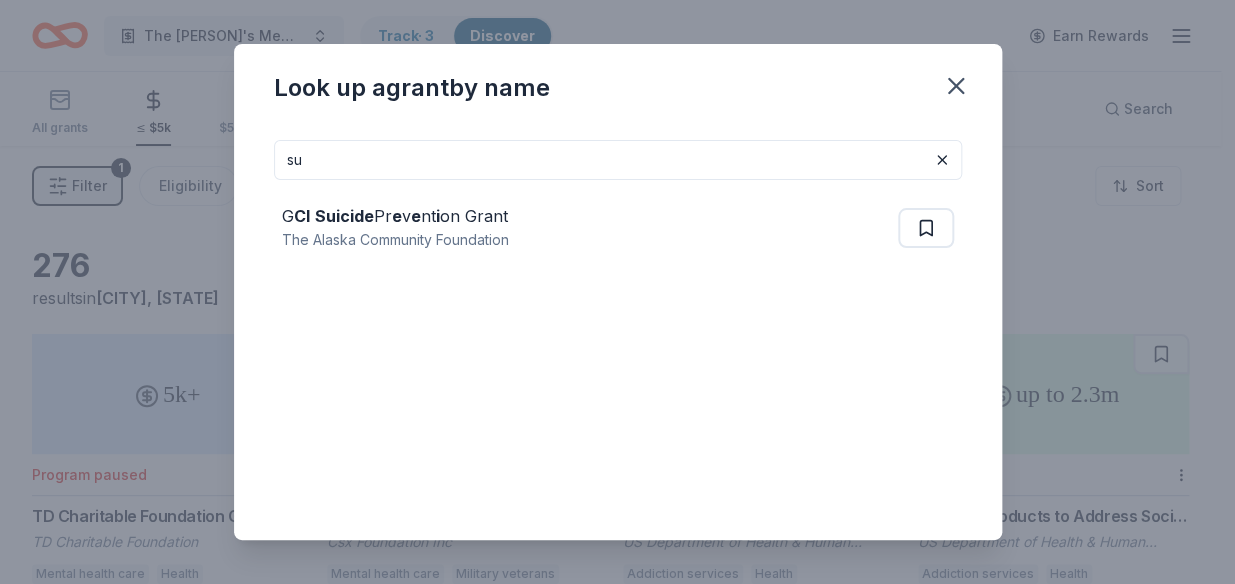 type on "s" 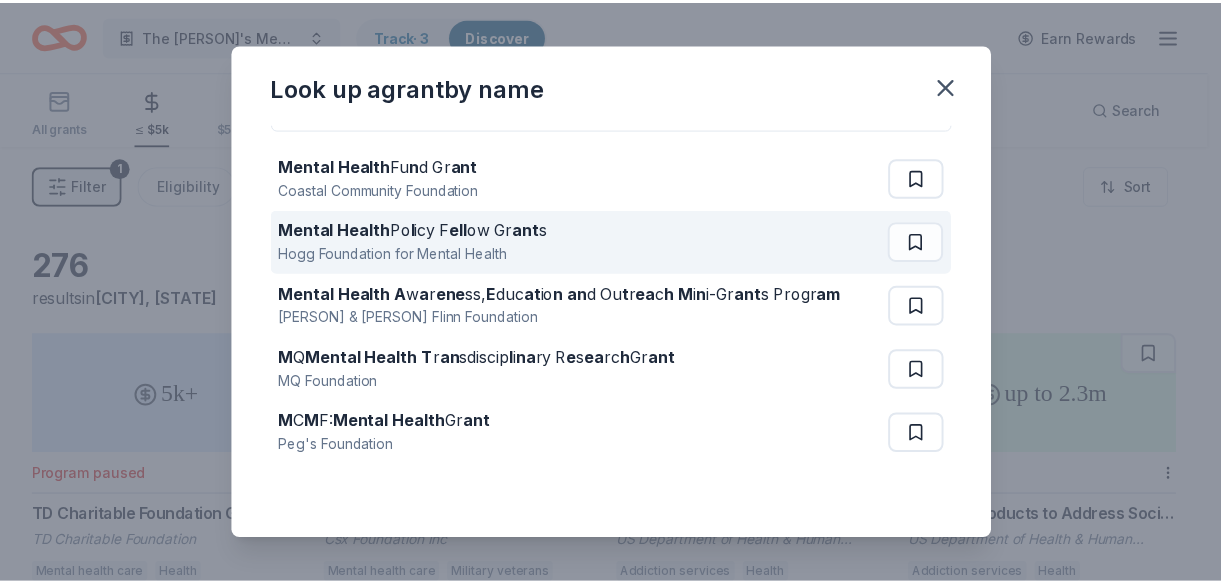 scroll, scrollTop: 80, scrollLeft: 0, axis: vertical 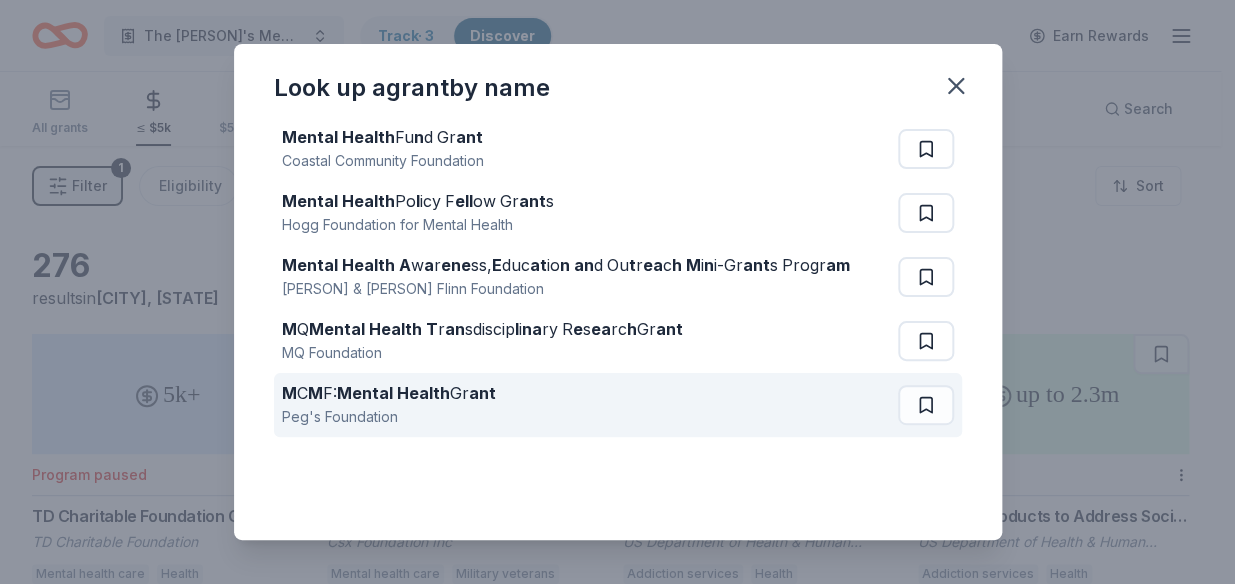 type on "mental health" 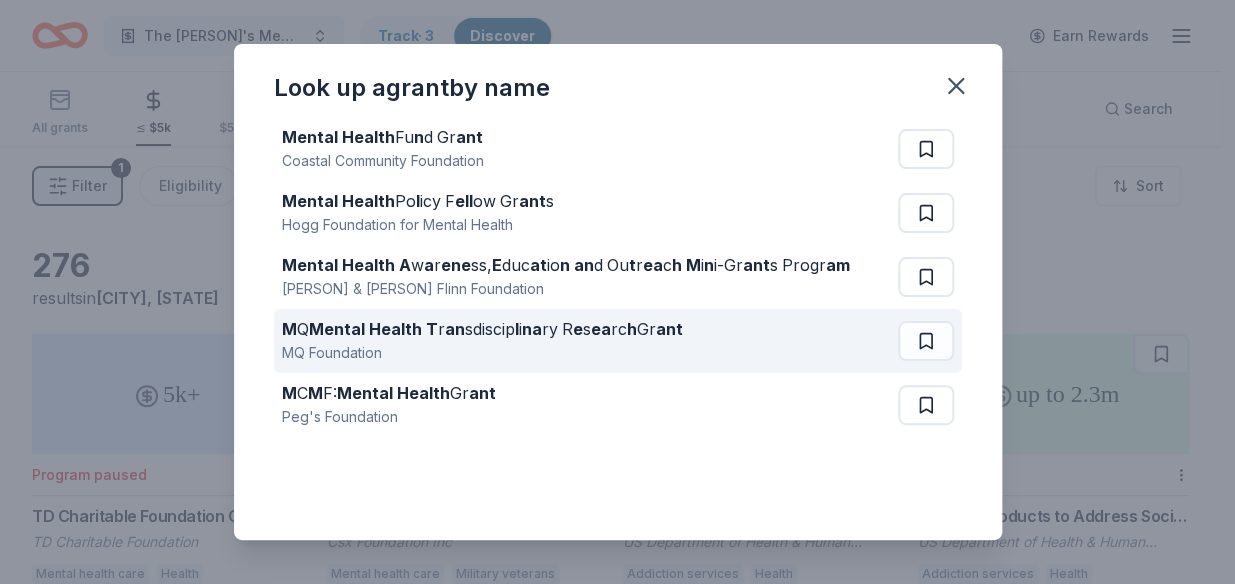 click on "MQ Foundation" at bounding box center [482, 353] 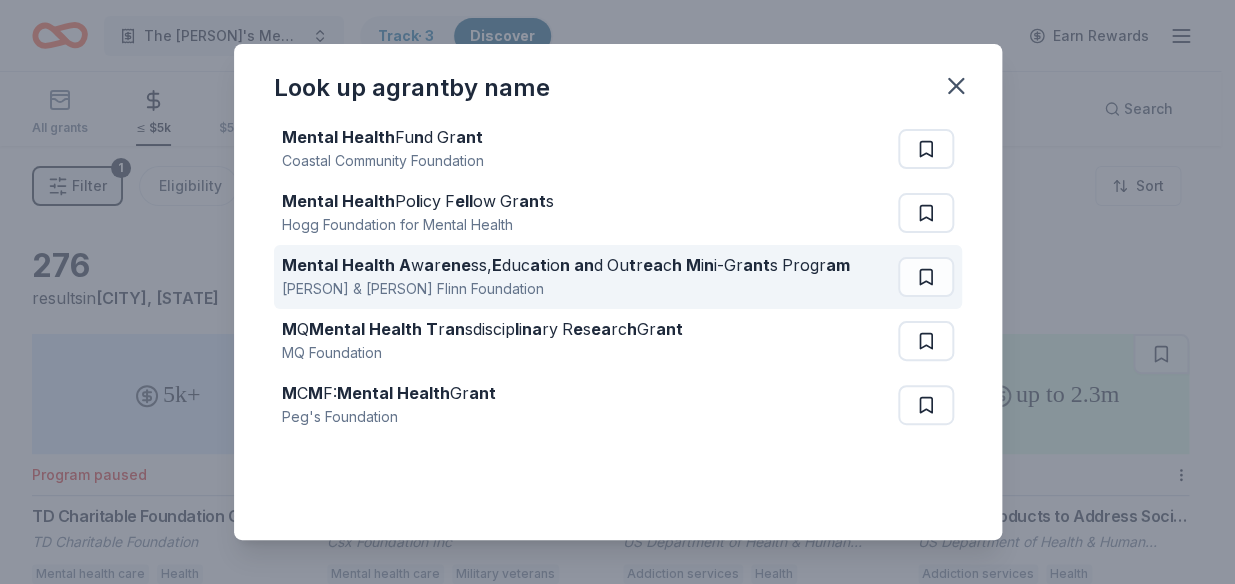 click on "Ethel & James Flinn Foundation" at bounding box center [566, 289] 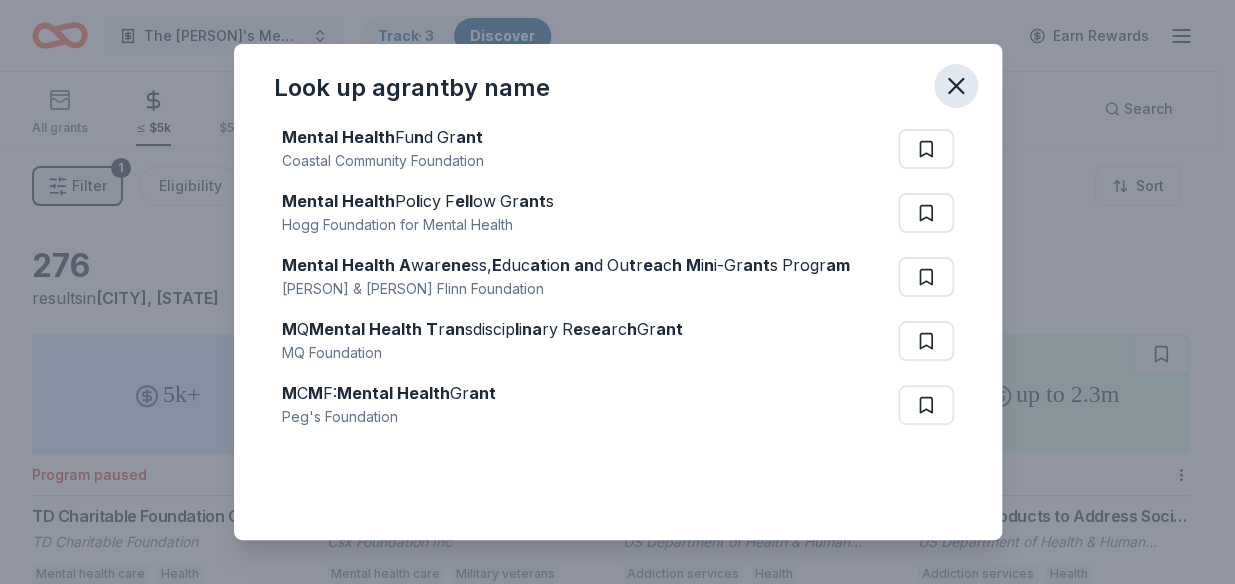 click 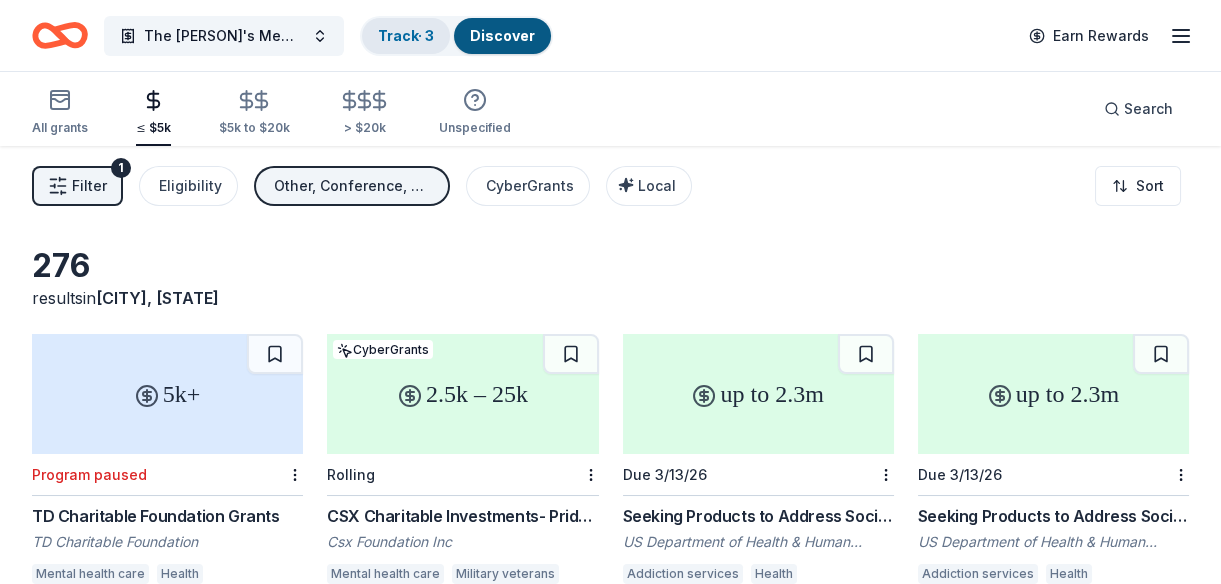 click on "Track  · 3" at bounding box center [406, 35] 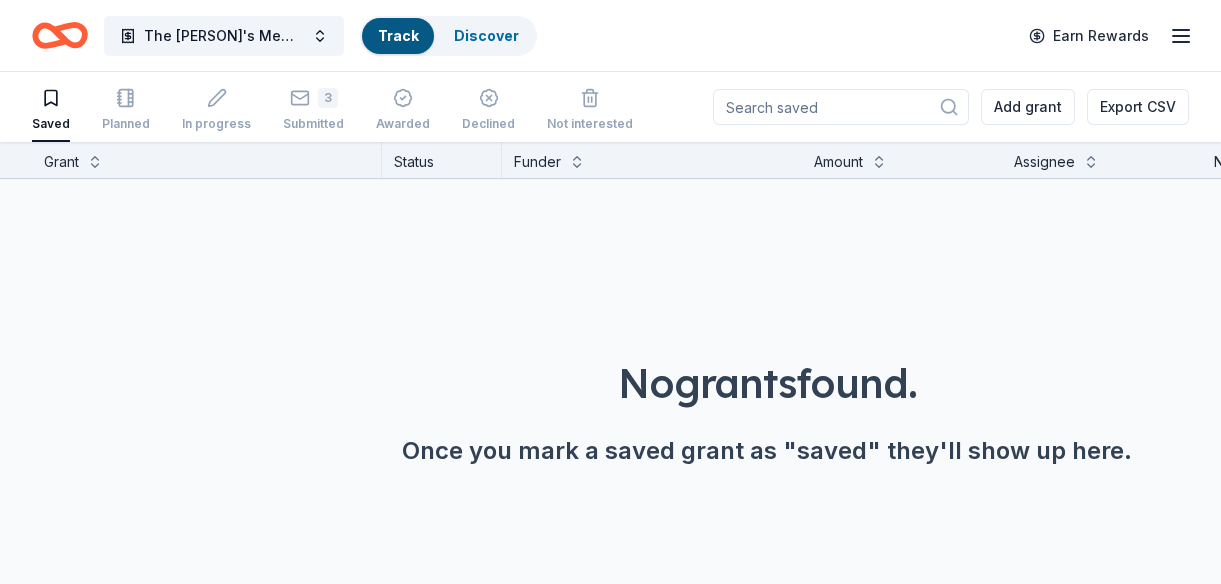 scroll, scrollTop: 0, scrollLeft: 0, axis: both 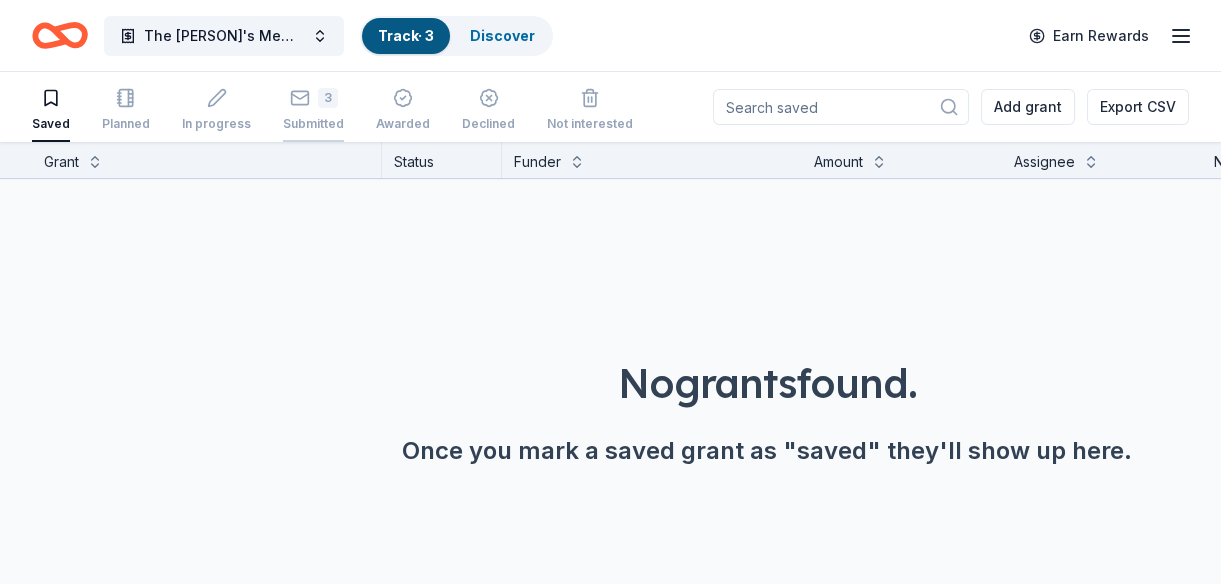 click 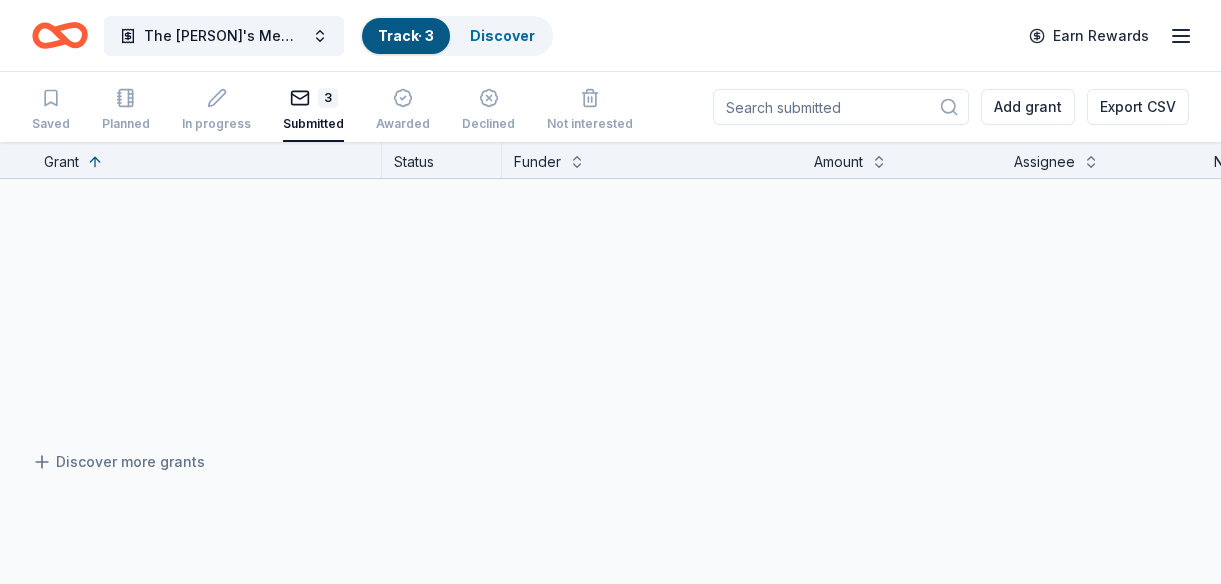 scroll, scrollTop: 0, scrollLeft: 0, axis: both 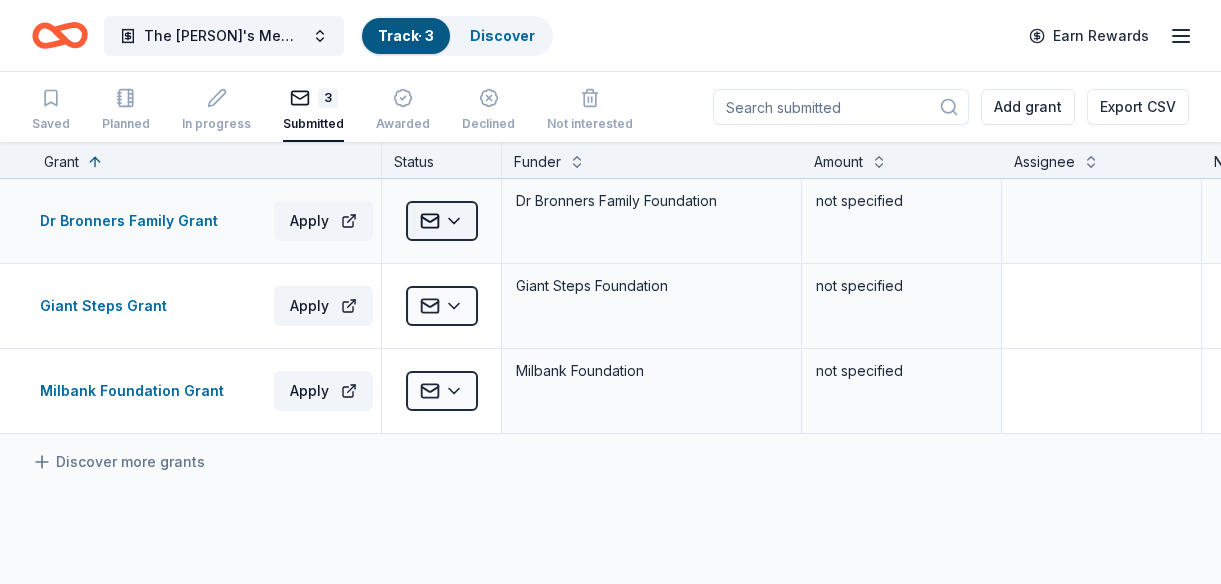 click on "The Torion Love Memorial Program Track  · 3 Discover Earn Rewards Saved Planned In progress 3 Submitted Awarded Declined Not interested Add grant Export CSV Grant Status Funder Amount Assignee Notes Dr Bronners Family Grant Apply Submitted Dr Bronners Family Foundation not specified Giant Steps Grant Apply Submitted Giant Steps Foundation not specified Milbank Foundation Grant Apply Submitted Milbank Foundation not specified   Discover more grants Saved" at bounding box center (610, 292) 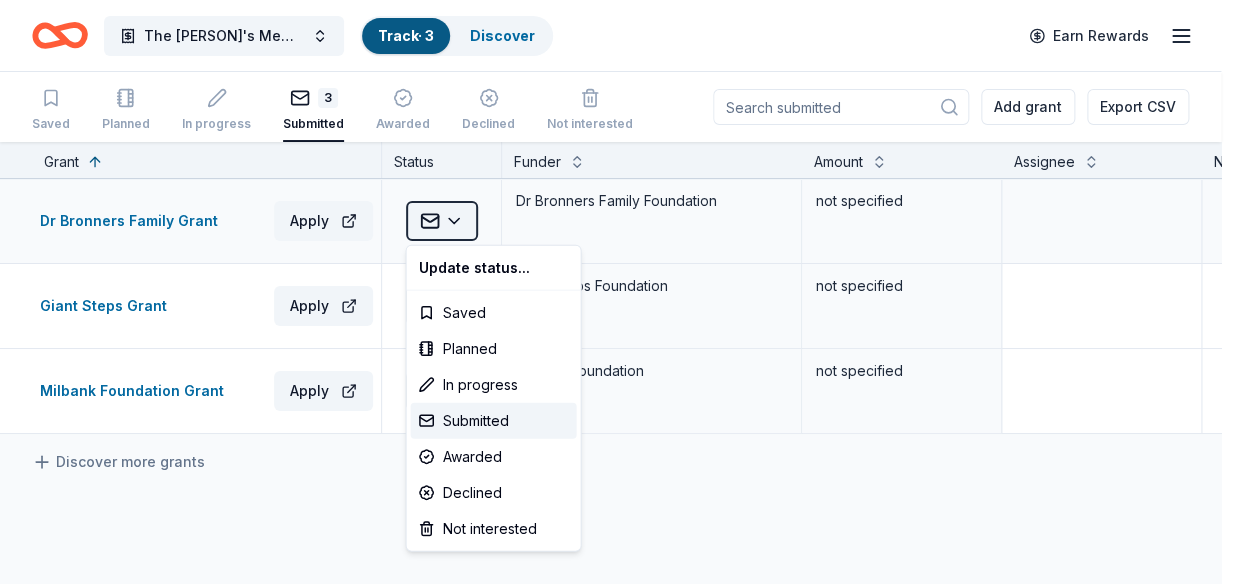 click on "The Torion Love Memorial Program Track  · 3 Discover Earn Rewards Saved Planned In progress 3 Submitted Awarded Declined Not interested Add grant Export CSV Grant Status Funder Amount Assignee Notes Dr Bronners Family Grant Apply Submitted Dr Bronners Family Foundation not specified Giant Steps Grant Apply Submitted Giant Steps Foundation not specified Milbank Foundation Grant Apply Submitted Milbank Foundation not specified   Discover more grants Saved Update status... Saved Planned In progress Submitted Awarded Declined Not interested" at bounding box center (617, 292) 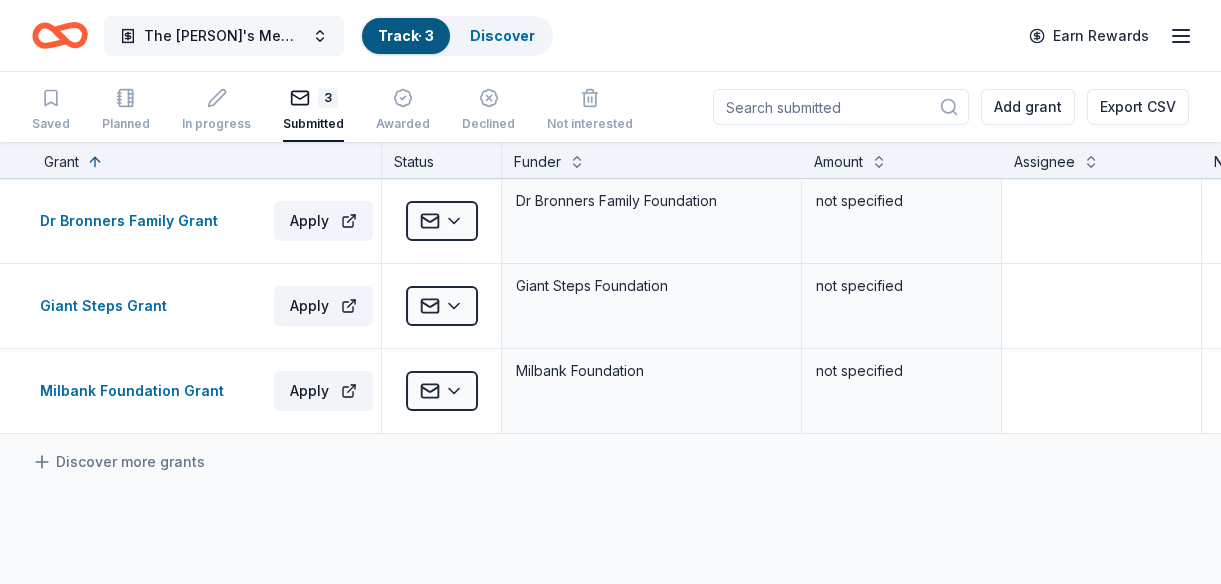 click on "The Torion Love Memorial Program" at bounding box center [224, 36] 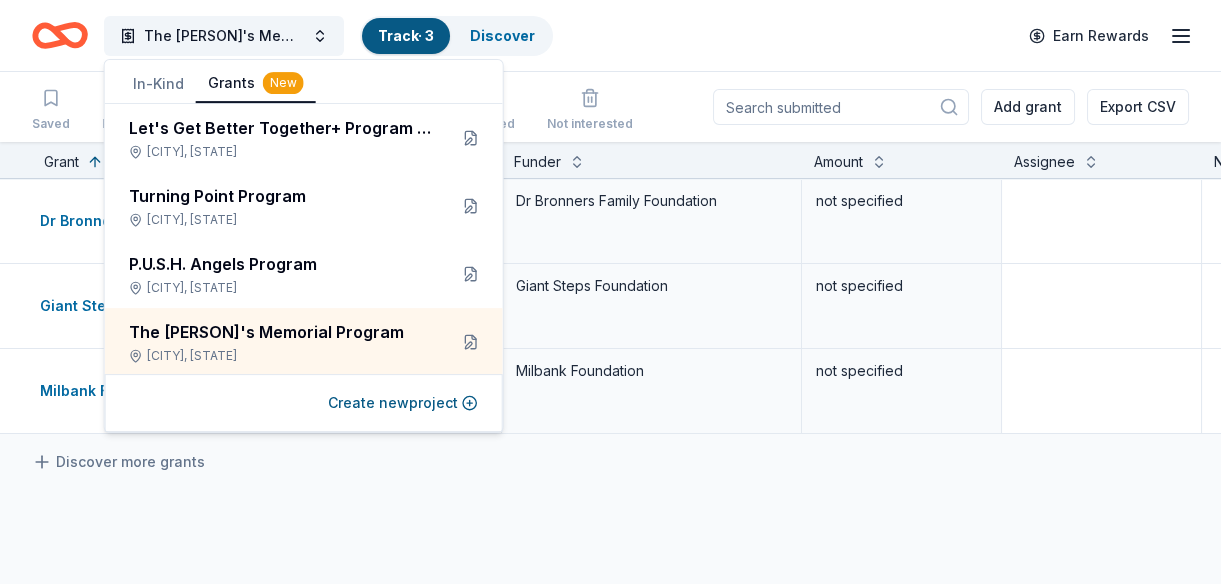 click on "In-Kind" at bounding box center [158, 84] 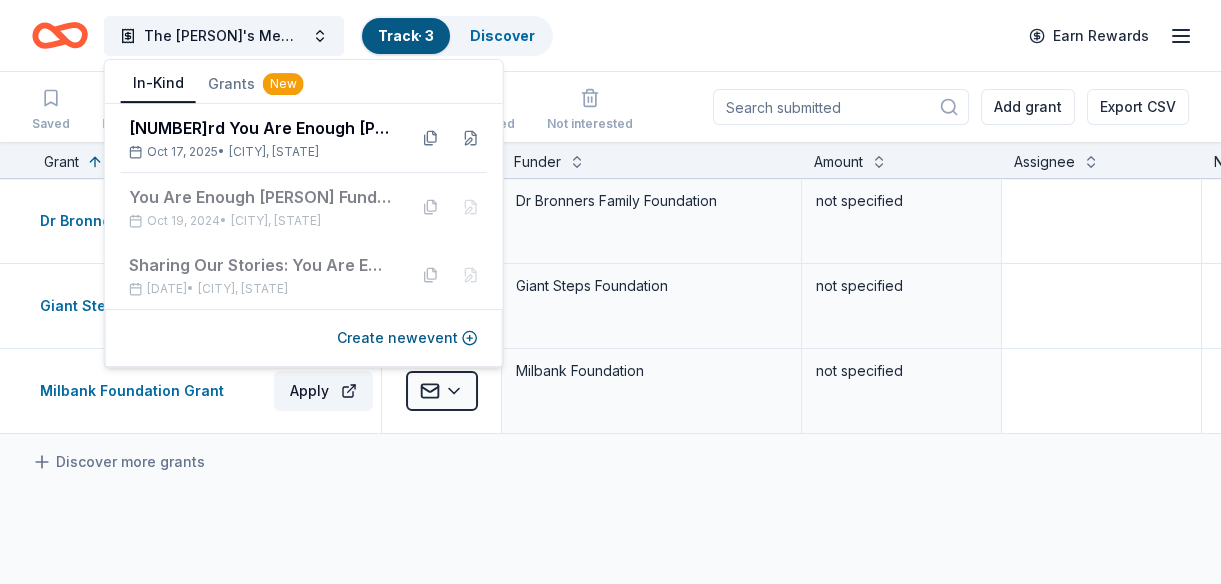 click on "New" at bounding box center (283, 84) 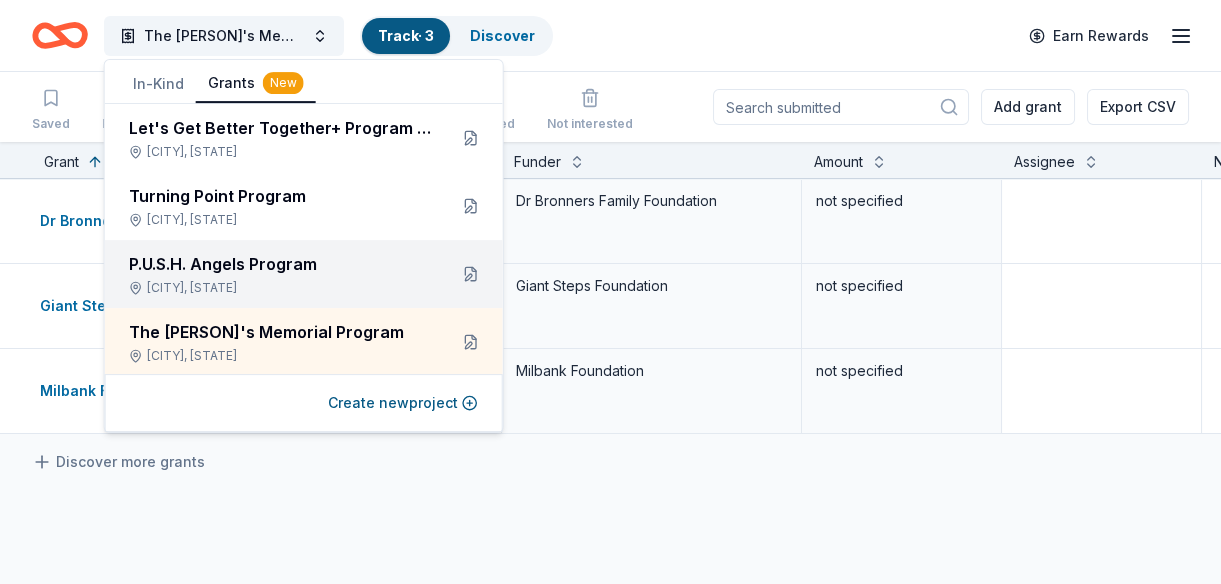 click on "P.U.S.H. Angels Program" at bounding box center [280, 264] 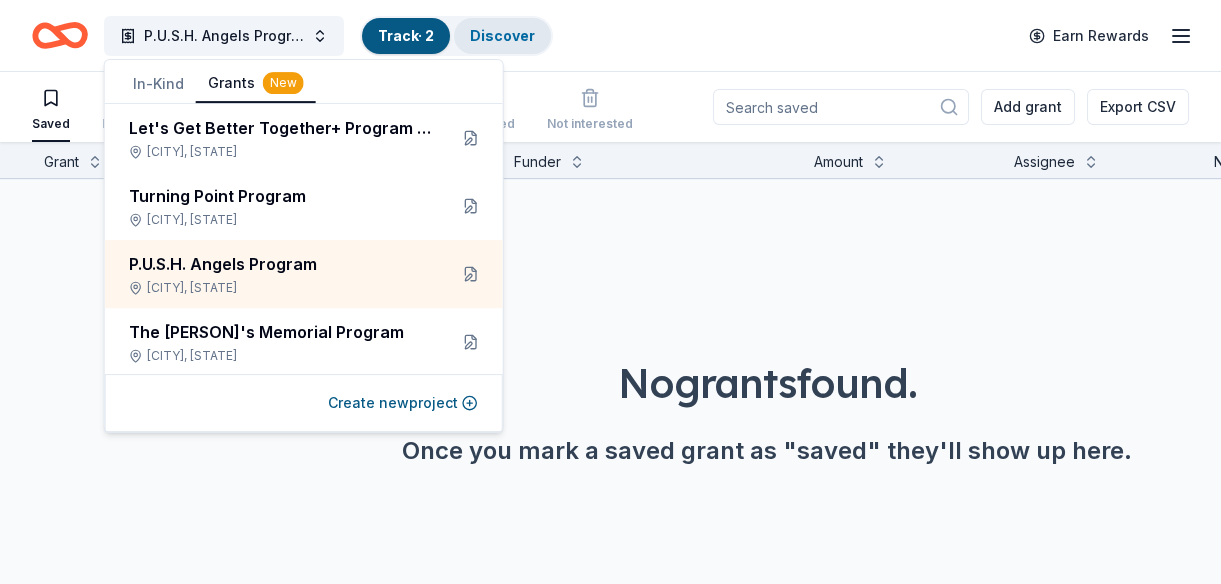click on "Discover" at bounding box center [502, 35] 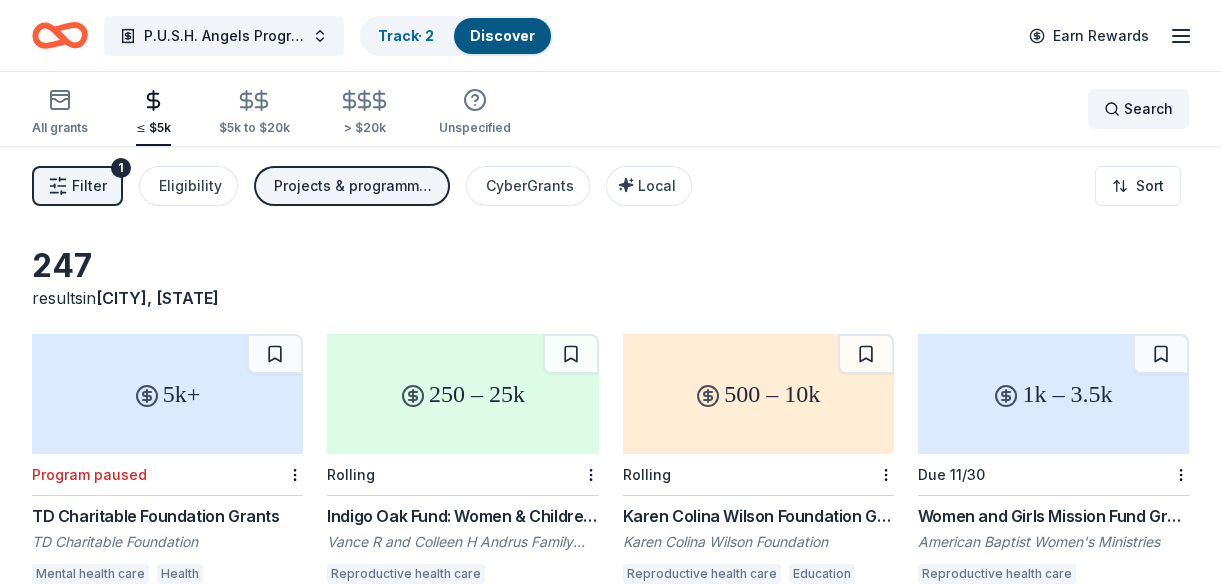click on "Search" at bounding box center (1138, 109) 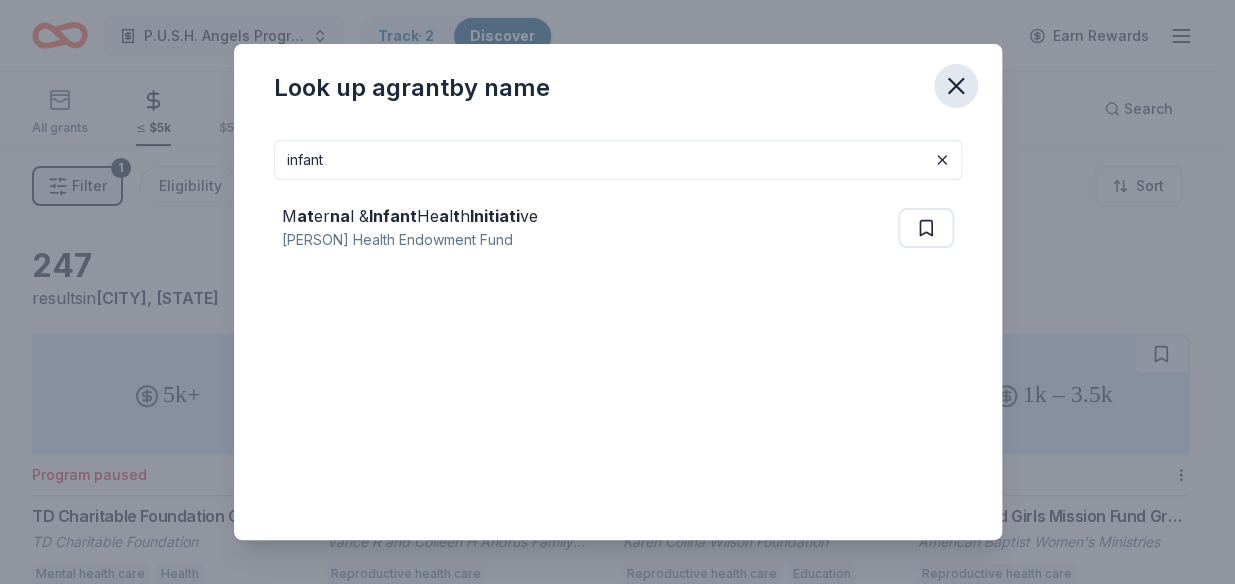 type on "infant" 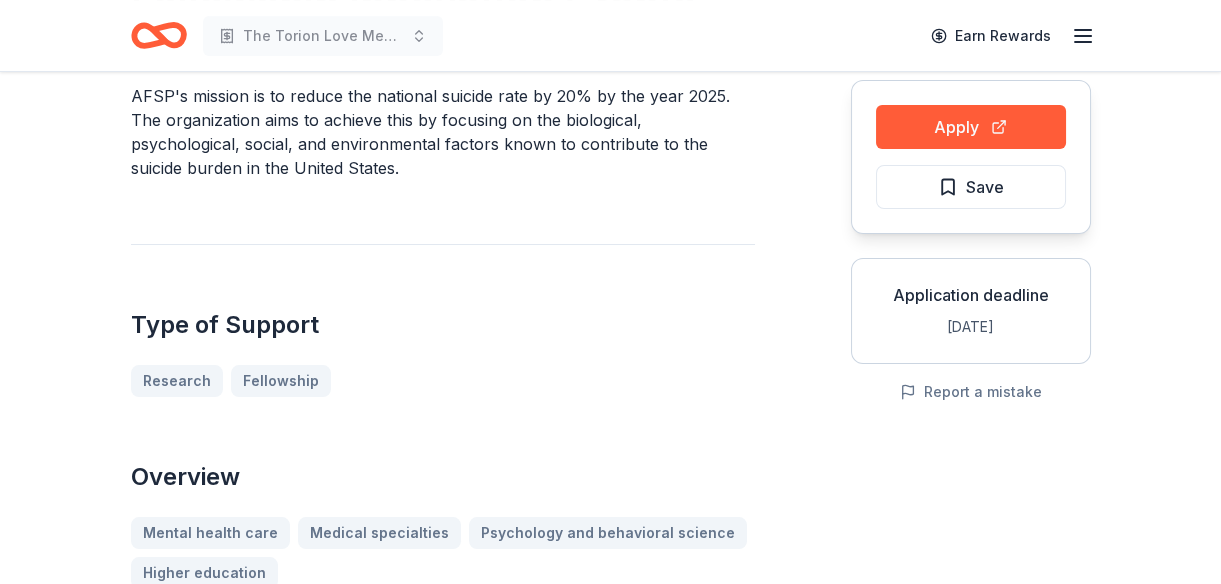 scroll, scrollTop: 0, scrollLeft: 0, axis: both 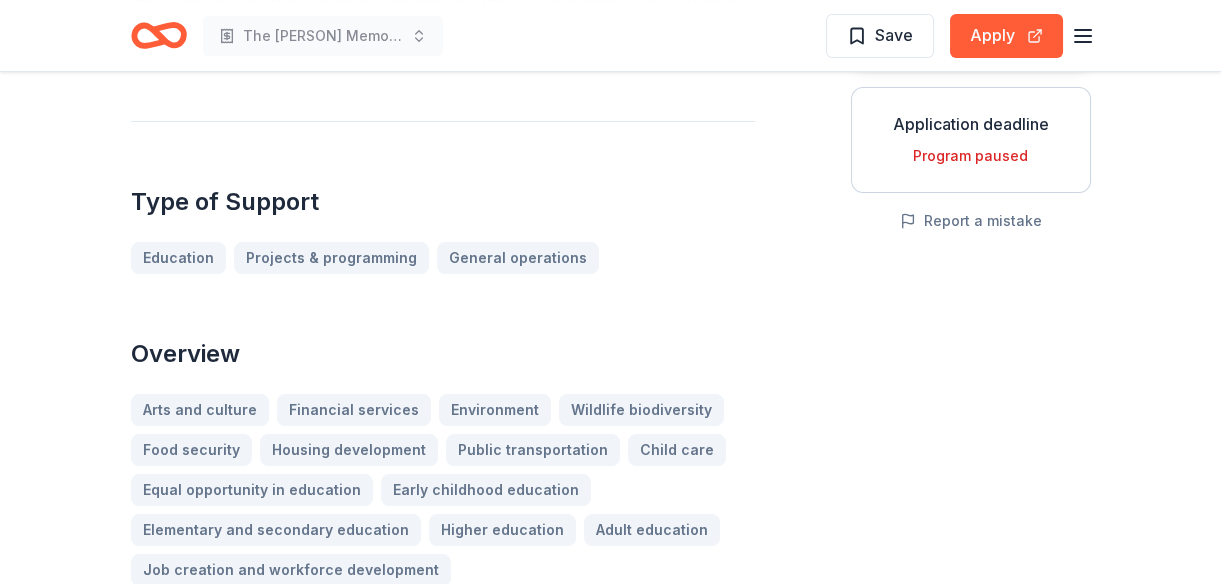 click on "Apply" at bounding box center [1006, 36] 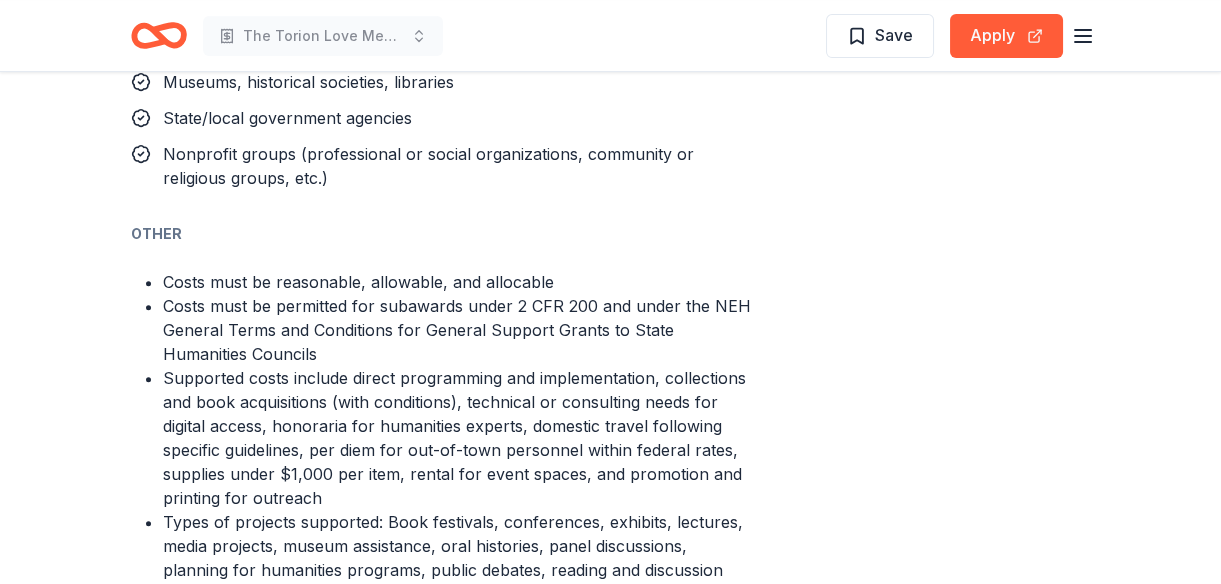scroll, scrollTop: 1454, scrollLeft: 0, axis: vertical 